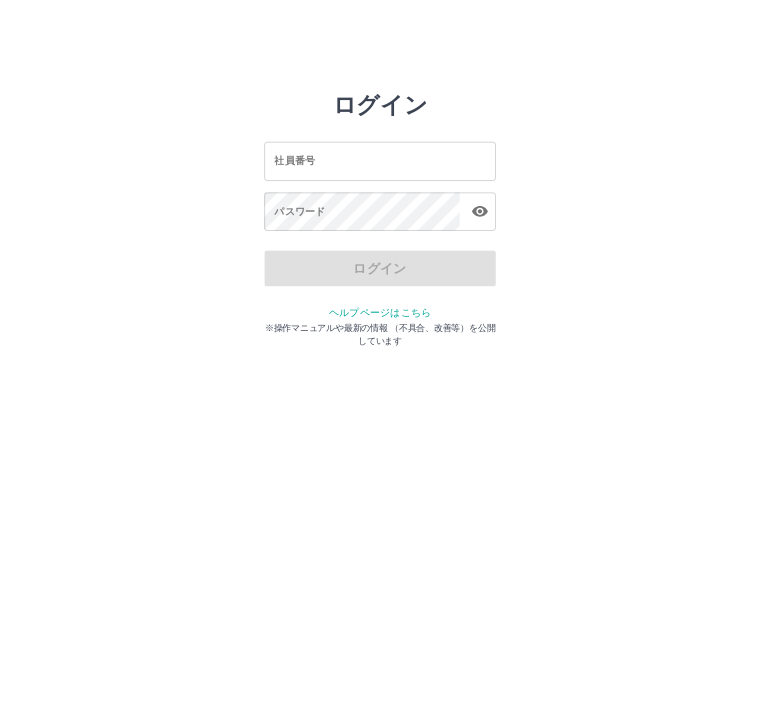 scroll, scrollTop: 0, scrollLeft: 0, axis: both 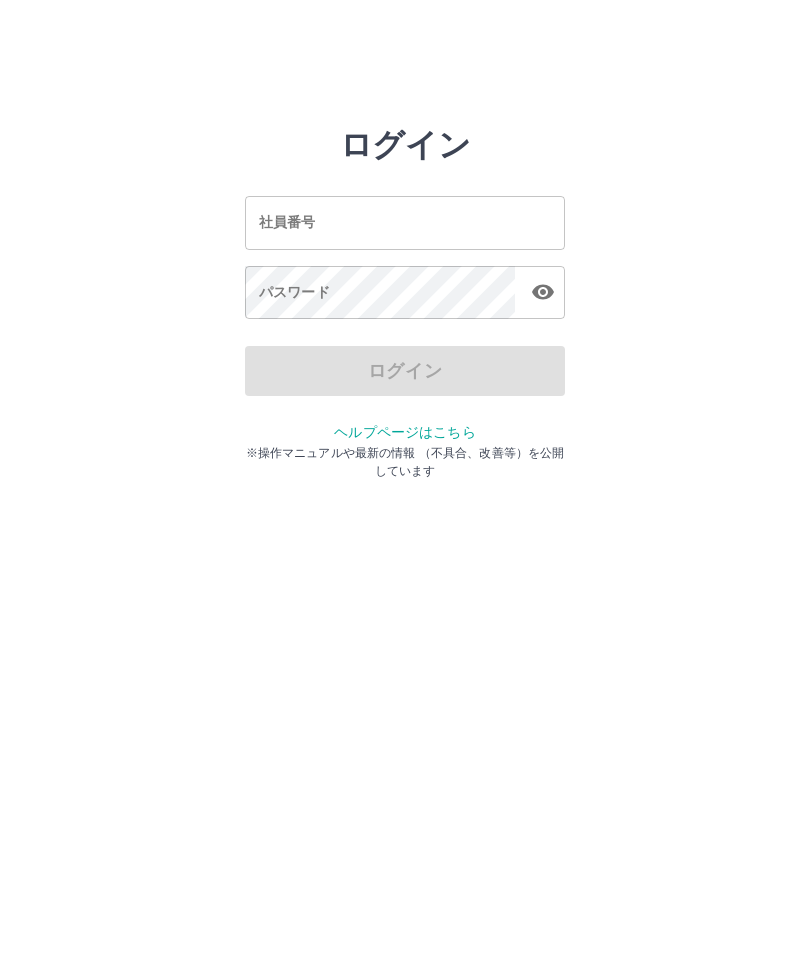 click on "社員番号 社員番号" at bounding box center [405, 222] 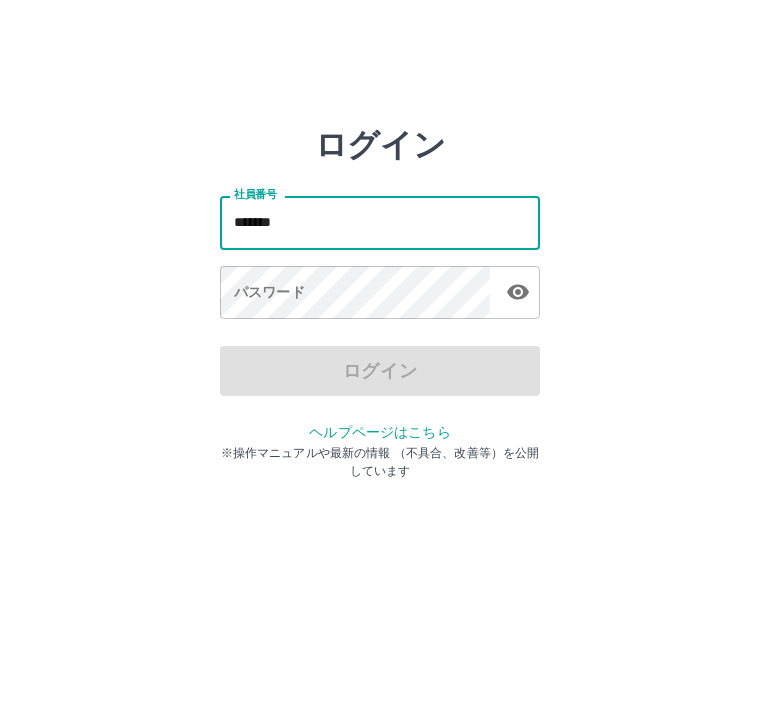 type on "*******" 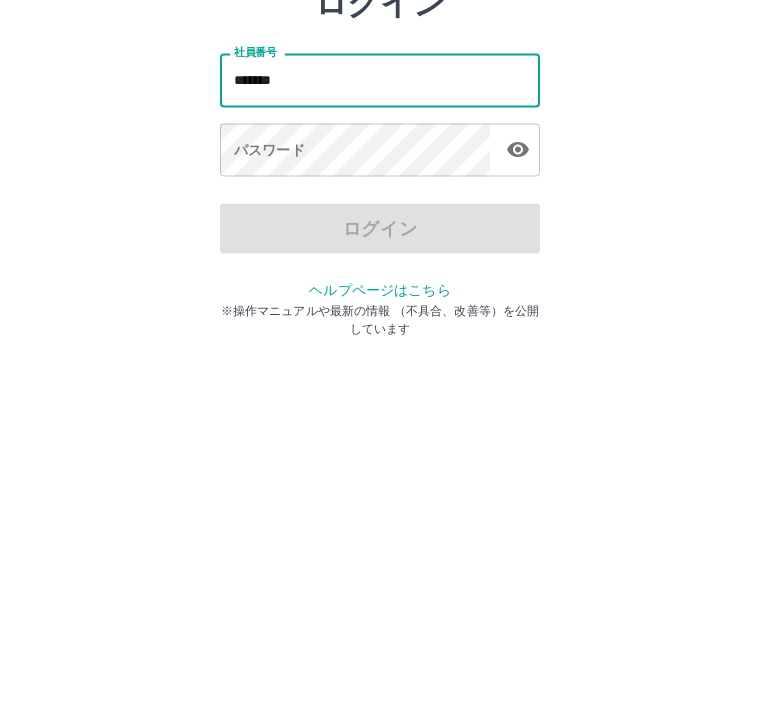 click on "パスワード パスワード" at bounding box center (380, 294) 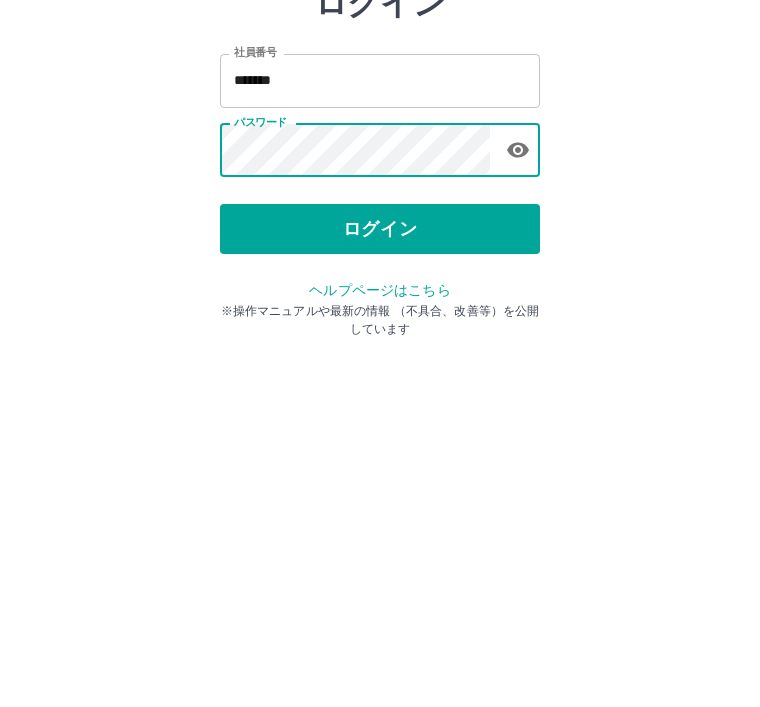 click on "ログイン" at bounding box center [380, 371] 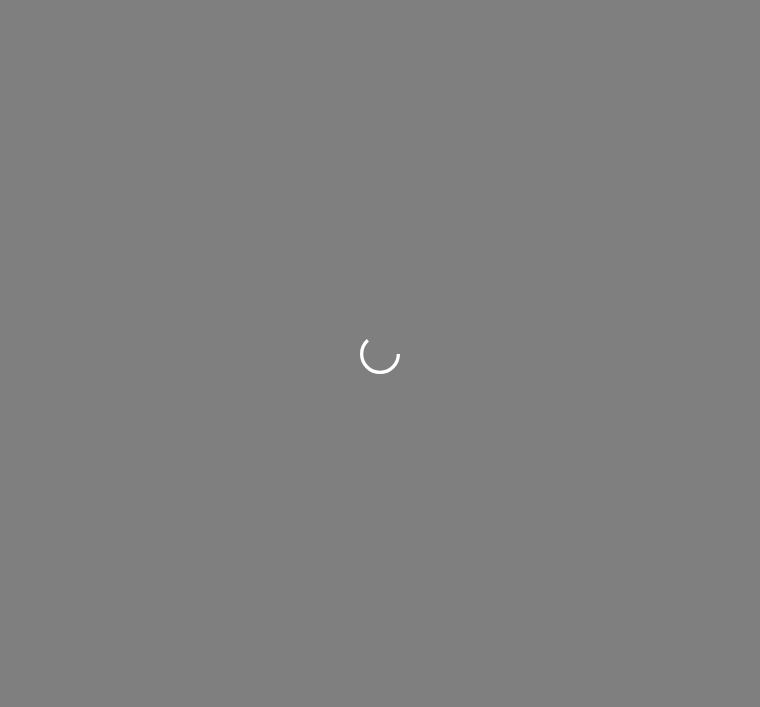 scroll, scrollTop: 0, scrollLeft: 0, axis: both 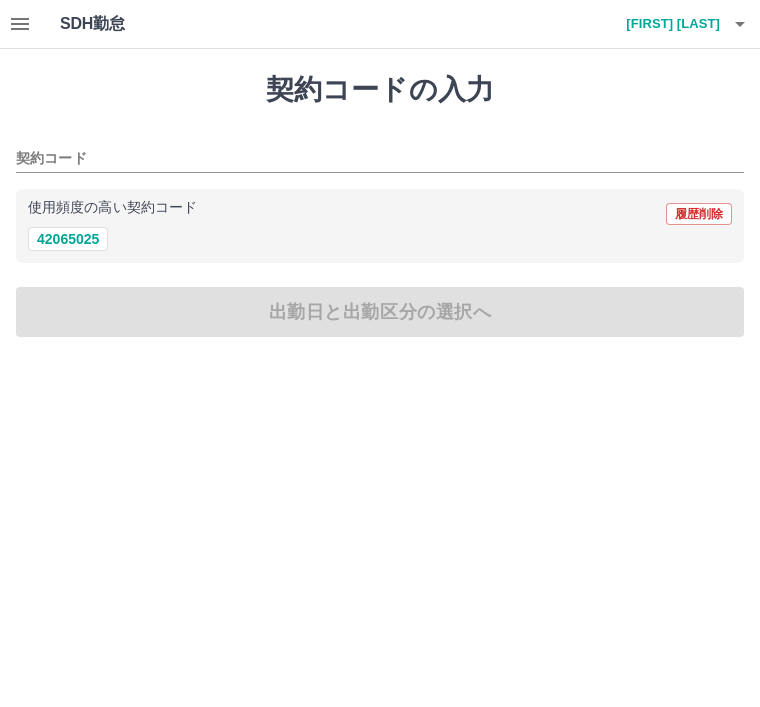 click on "42065025" at bounding box center [68, 239] 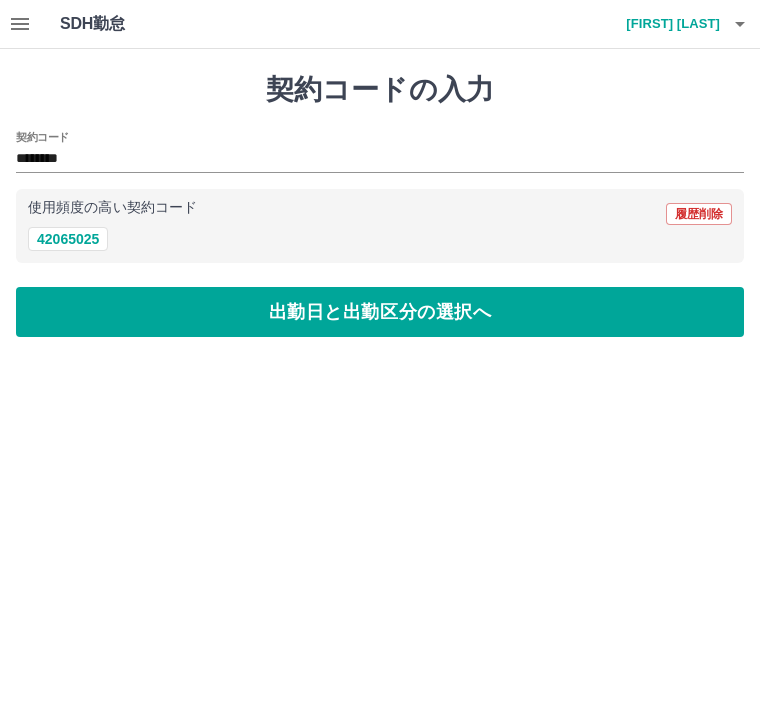 click on "42065025" at bounding box center [68, 239] 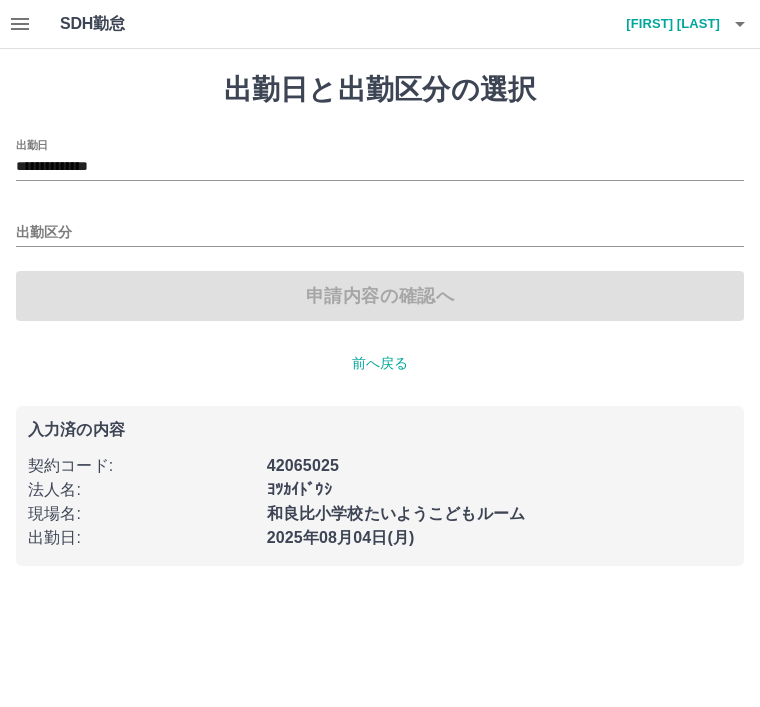 click on "出勤区分" at bounding box center (380, 233) 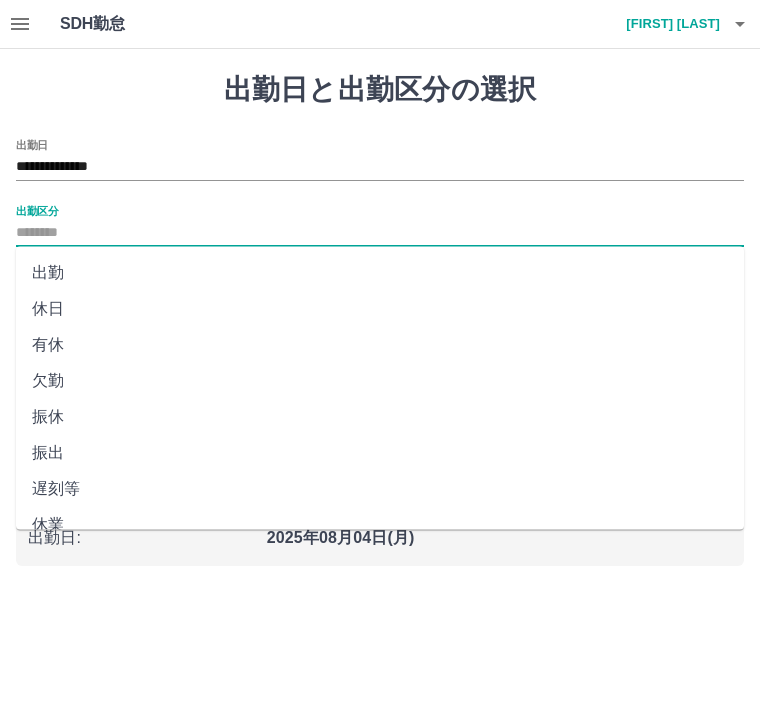 click on "出勤" at bounding box center (380, 273) 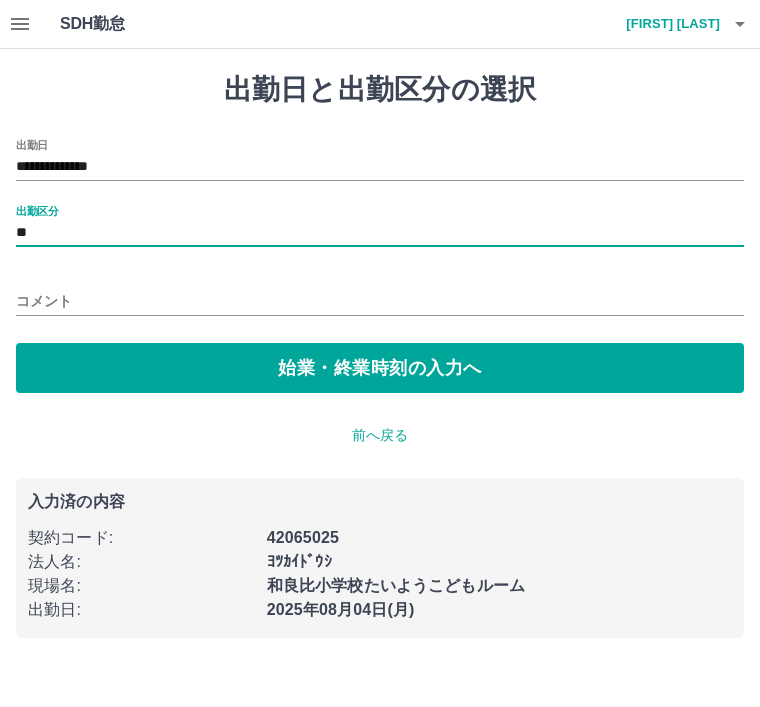 click on "始業・終業時刻の入力へ" at bounding box center (380, 368) 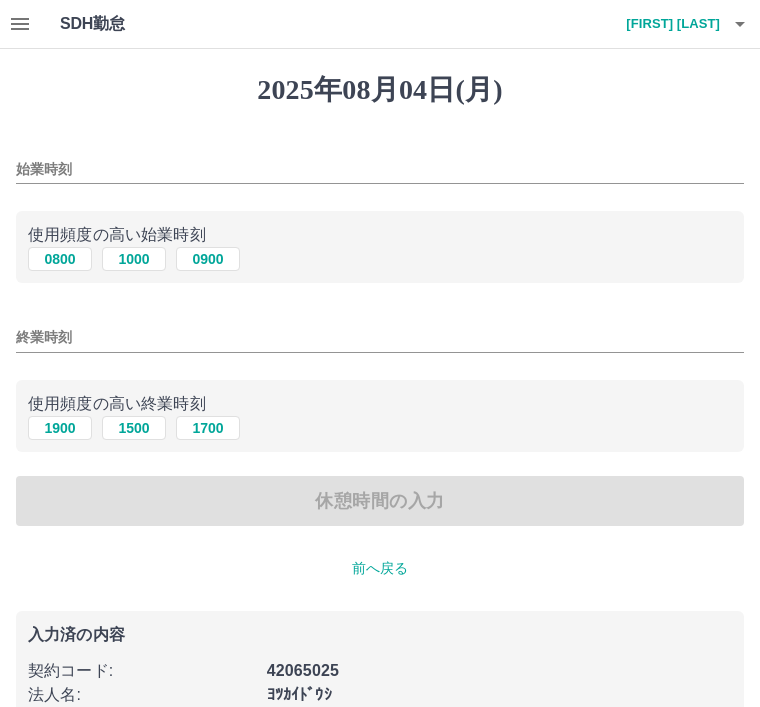 click on "1000" at bounding box center [134, 259] 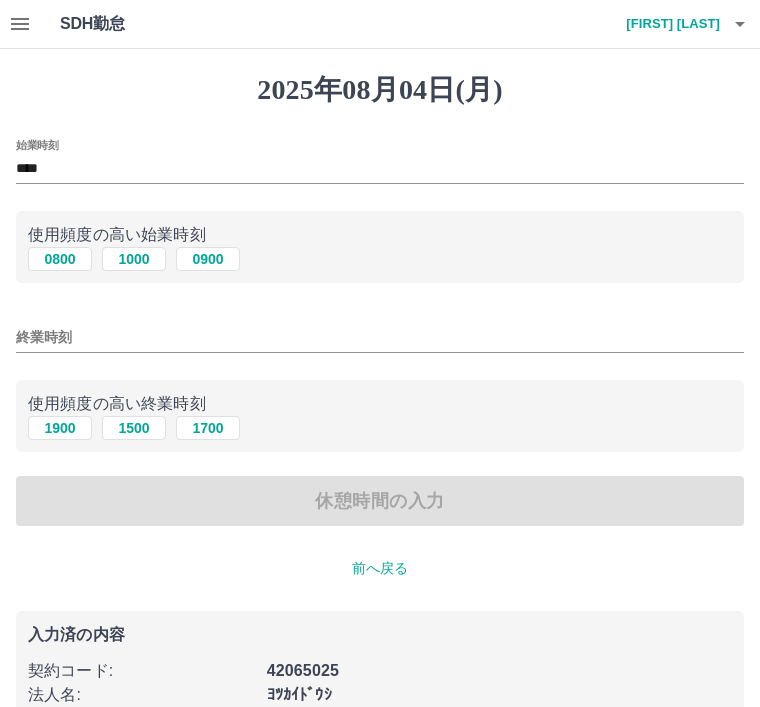click on "1900" at bounding box center (60, 428) 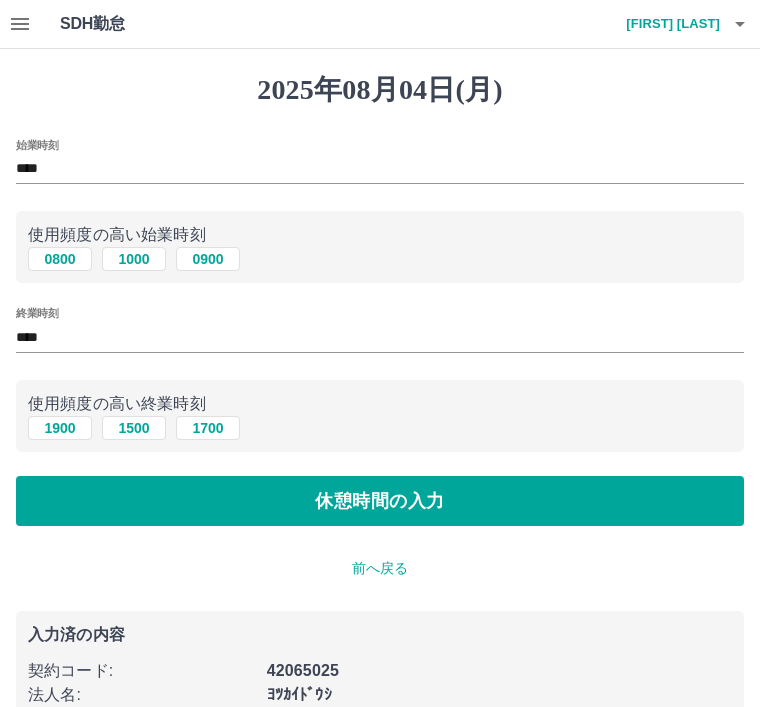 click on "休憩時間の入力" at bounding box center (380, 501) 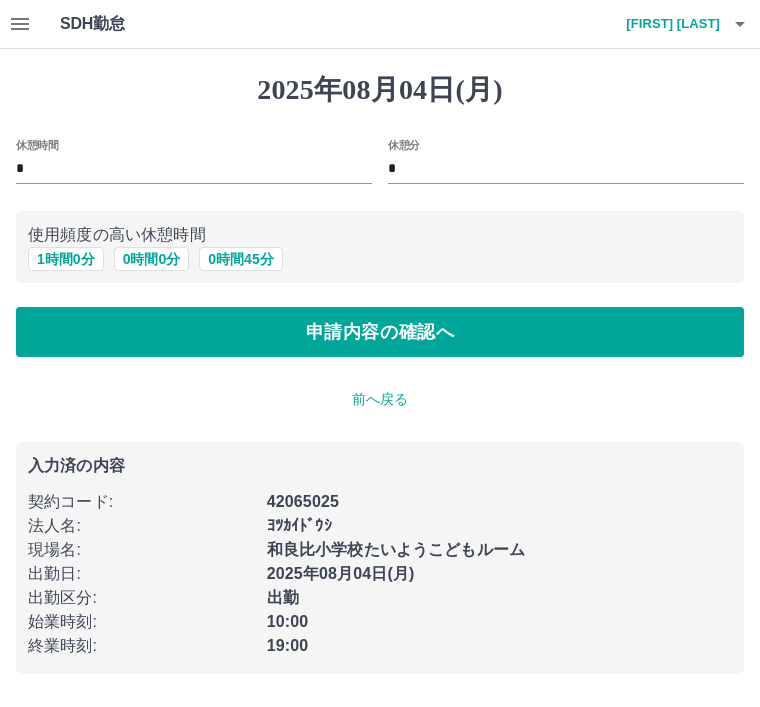 click on "1 時間 0 分" at bounding box center [66, 259] 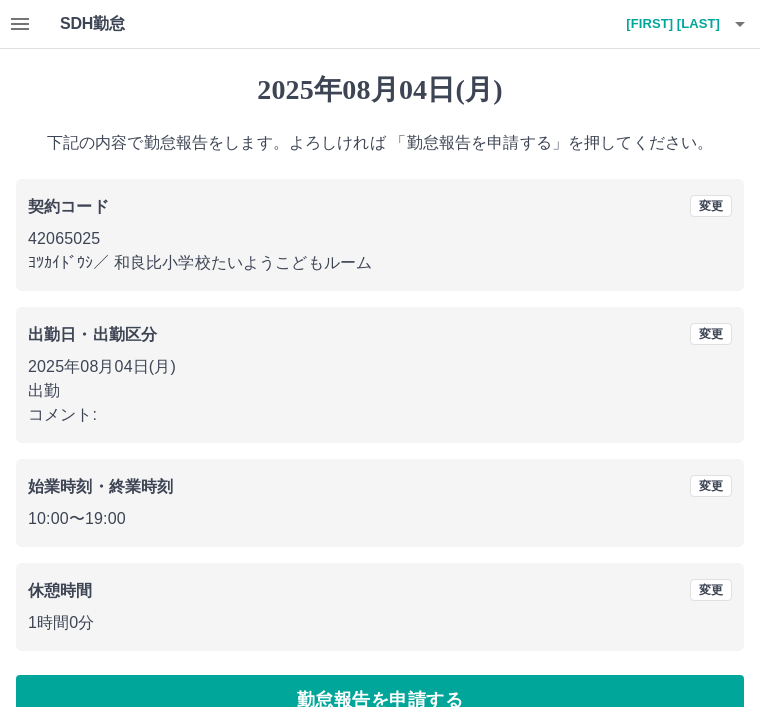 click on "勤怠報告を申請する" at bounding box center (380, 700) 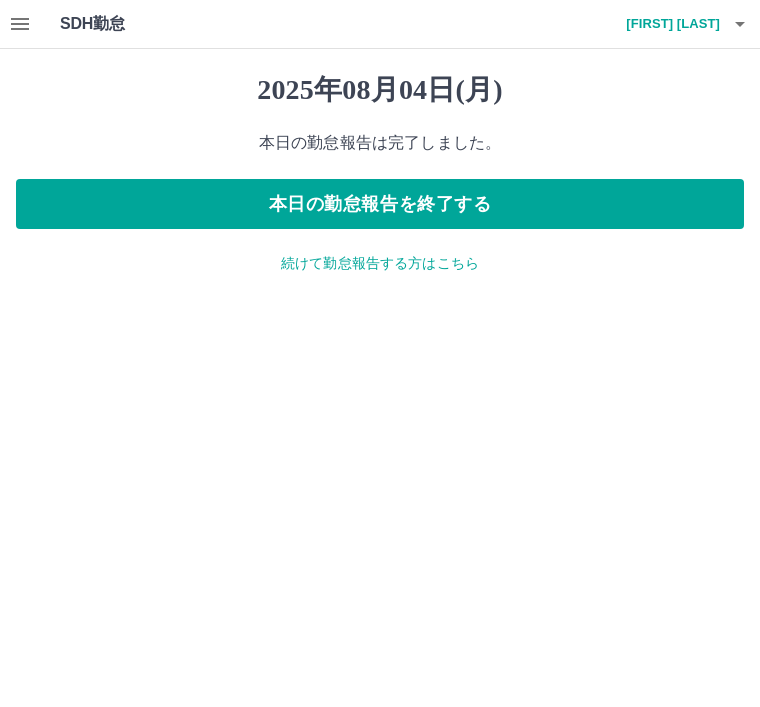 click on "[FIRST] [LAST]" at bounding box center (660, 24) 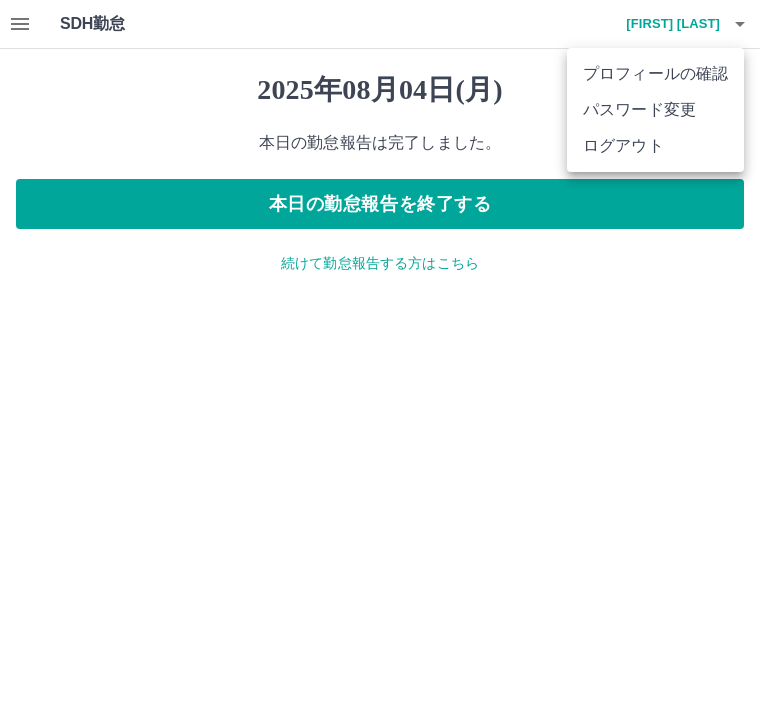 click at bounding box center [380, 353] 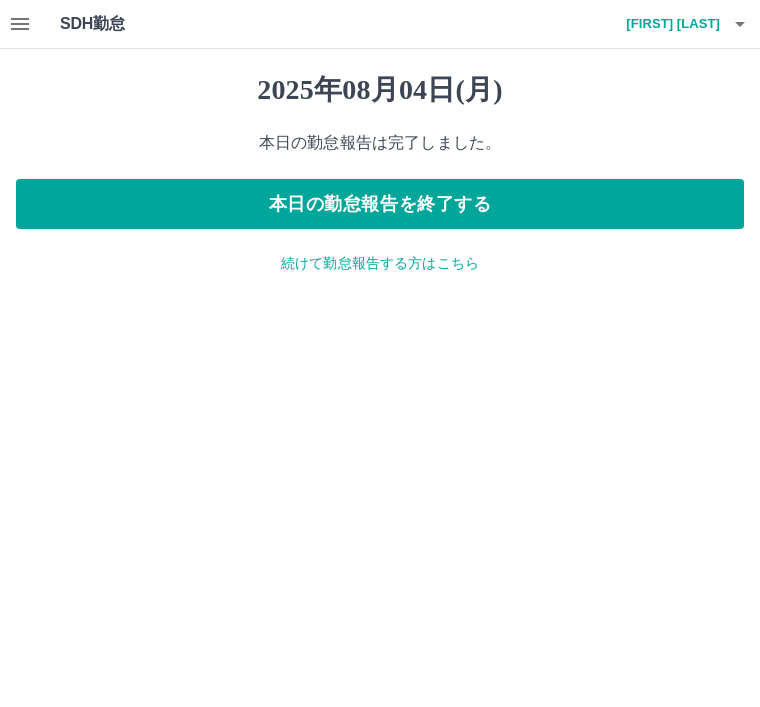 click on "続けて勤怠報告する方はこちら" at bounding box center [380, 263] 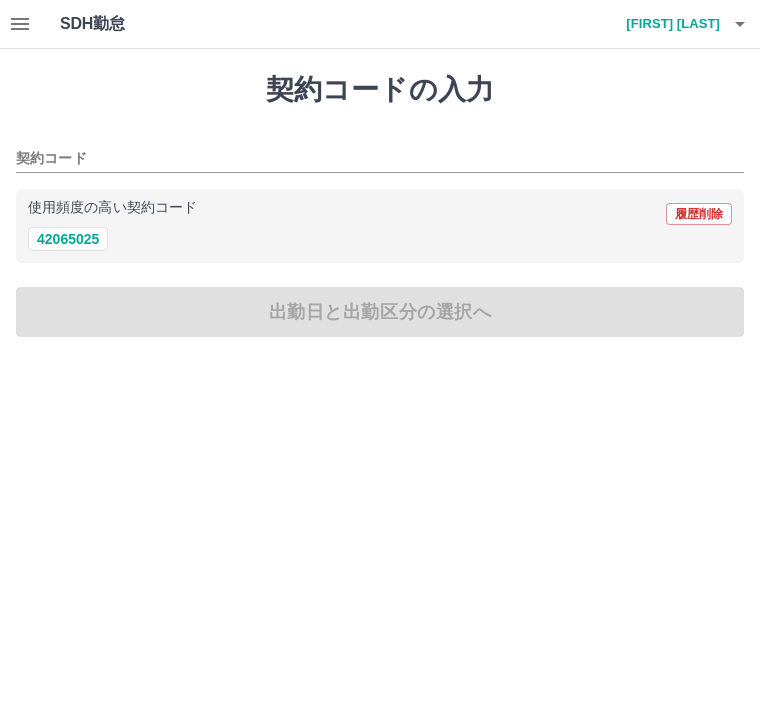 click on "42065025" at bounding box center (68, 239) 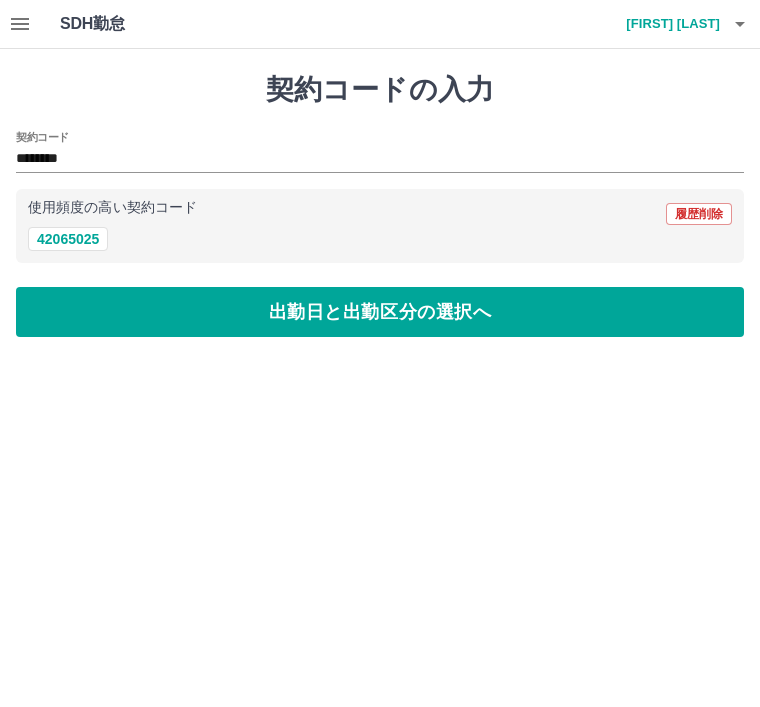 click on "********" at bounding box center [365, 159] 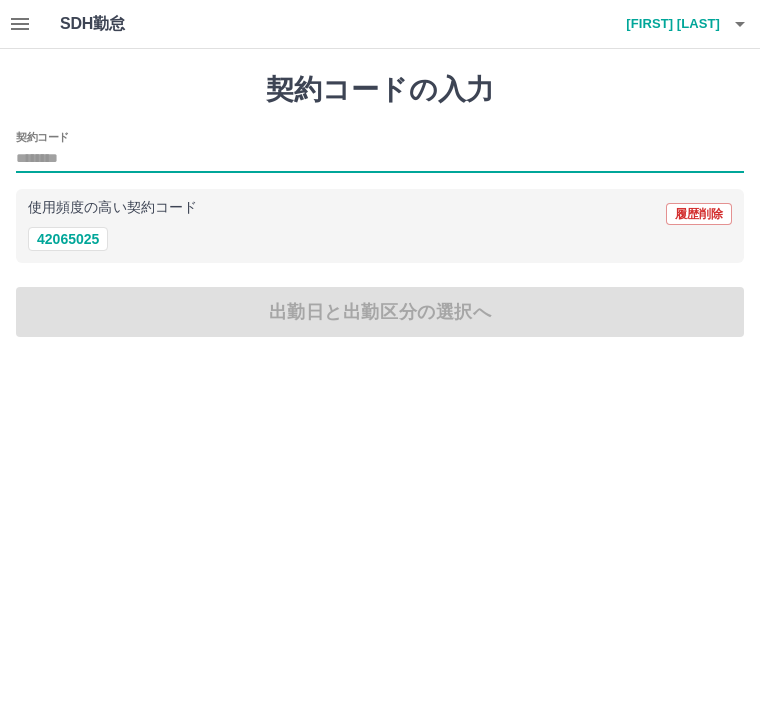 click on "42065025" at bounding box center (68, 239) 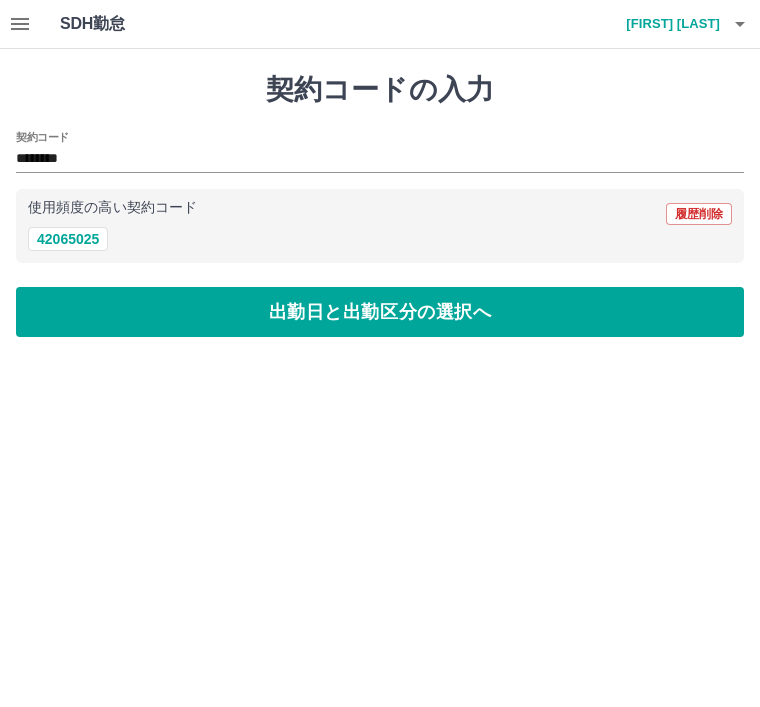 click on "42065025" at bounding box center (68, 239) 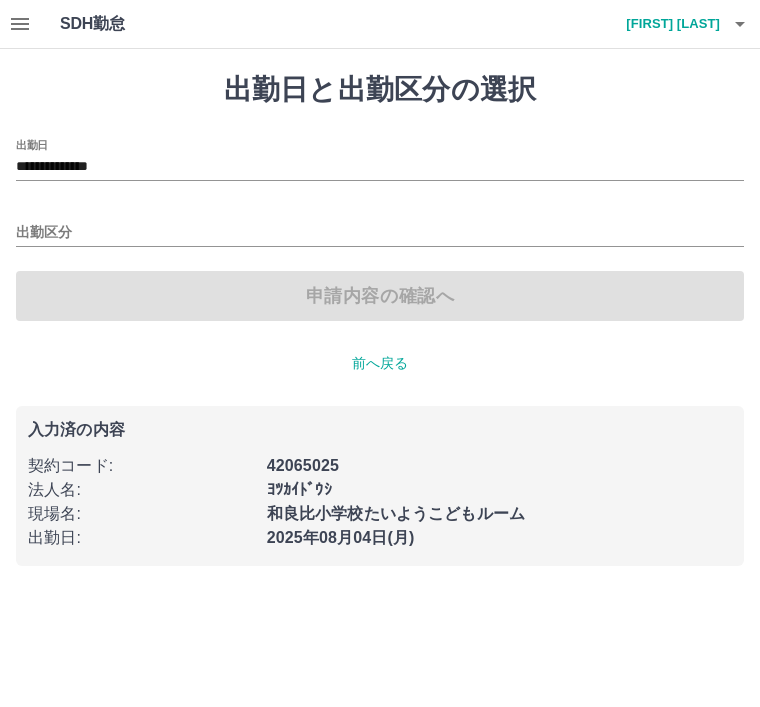 click on "**********" at bounding box center [380, 167] 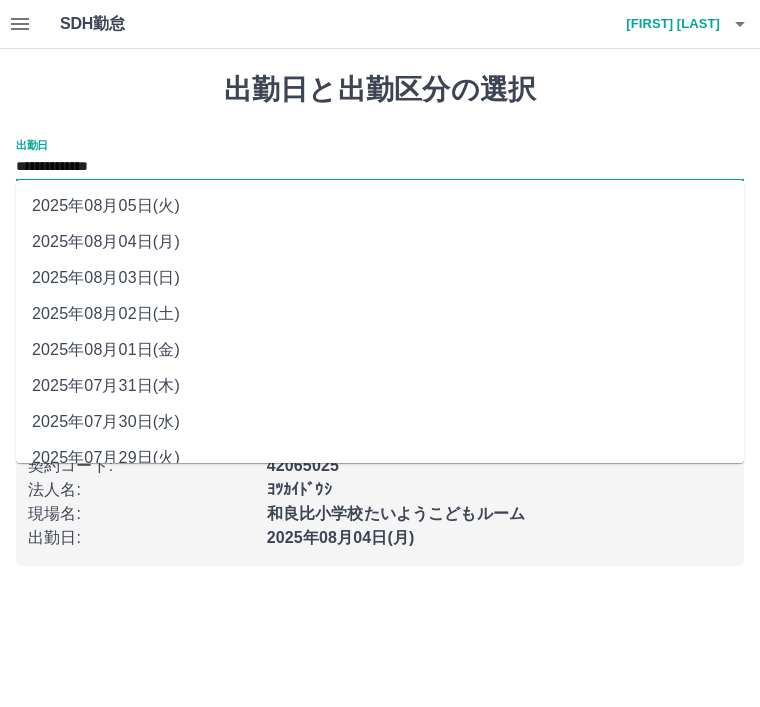 click on "2025年08月03日(日)" at bounding box center (380, 278) 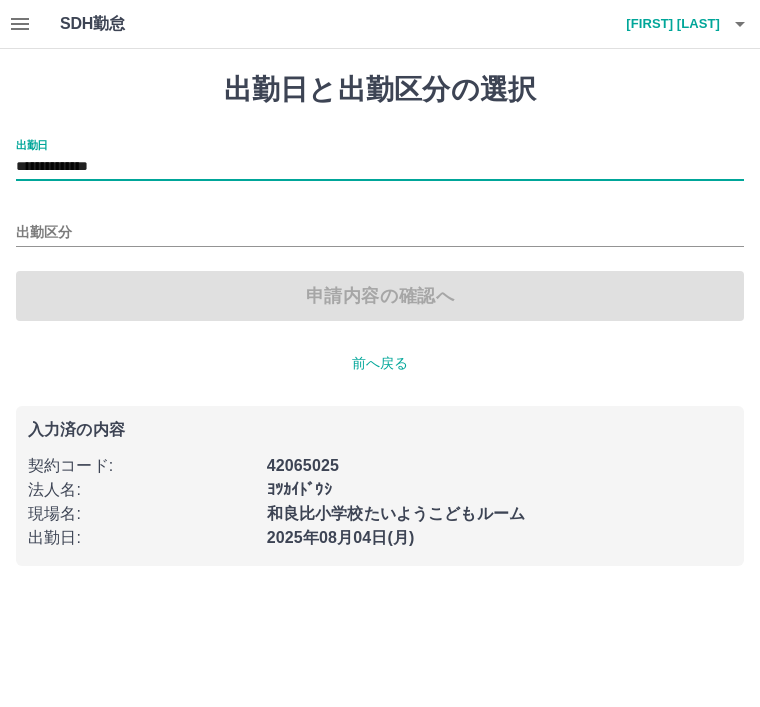 click on "出勤区分" at bounding box center (380, 233) 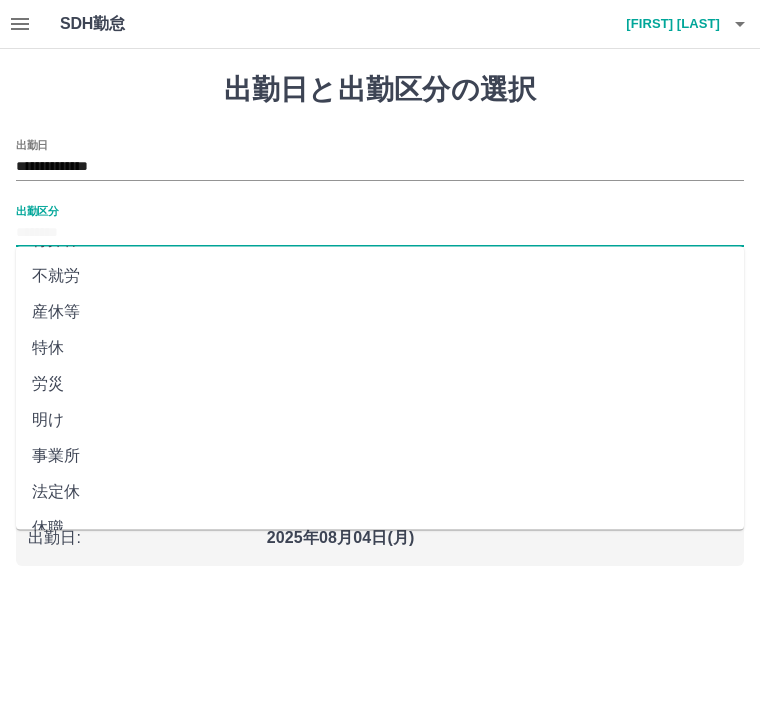 scroll, scrollTop: 356, scrollLeft: 0, axis: vertical 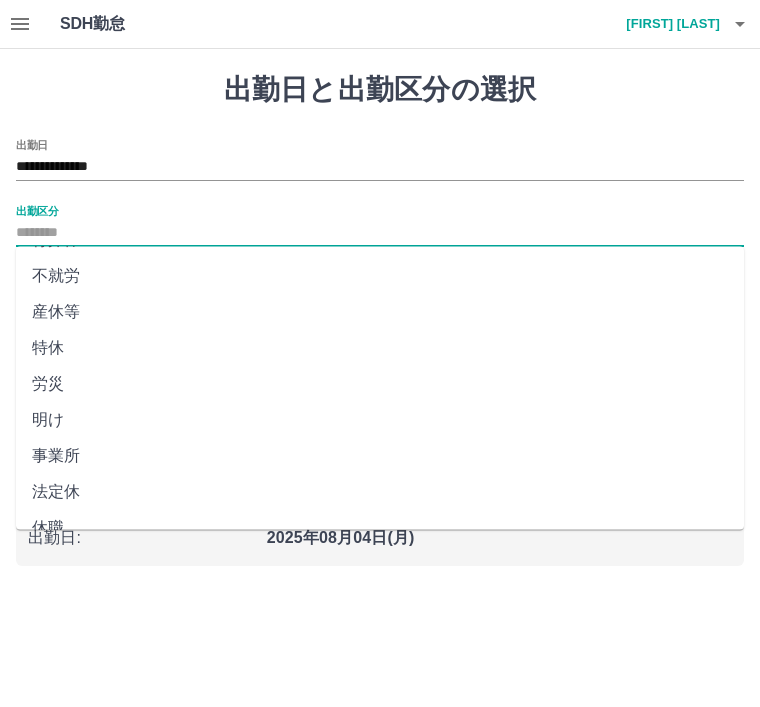 click on "法定休" at bounding box center (380, 493) 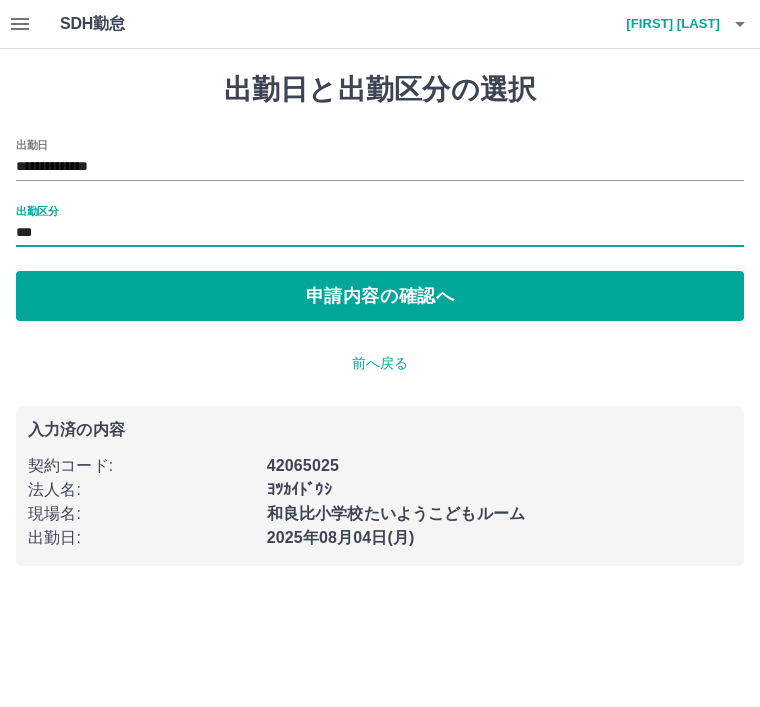 click on "申請内容の確認へ" at bounding box center (380, 296) 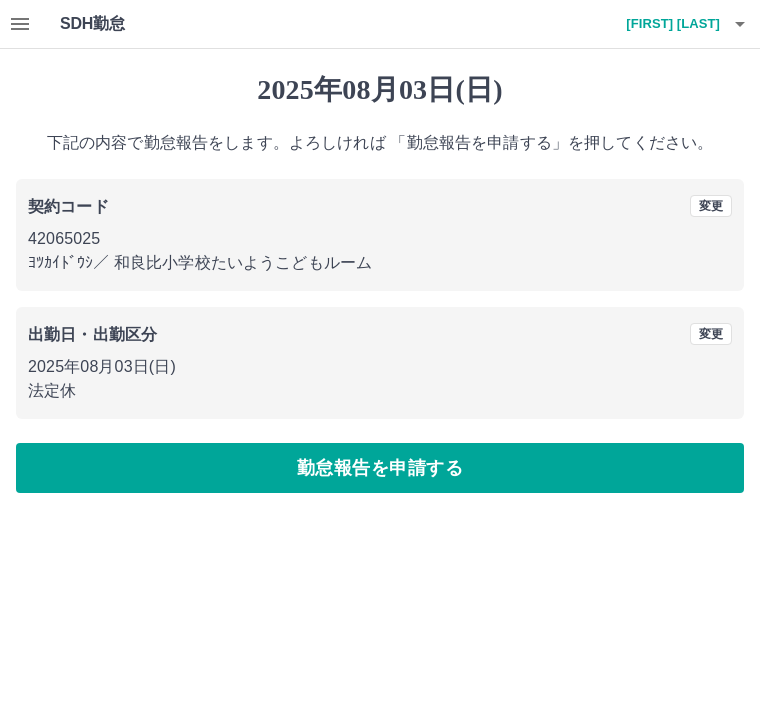 click on "勤怠報告を申請する" at bounding box center [380, 468] 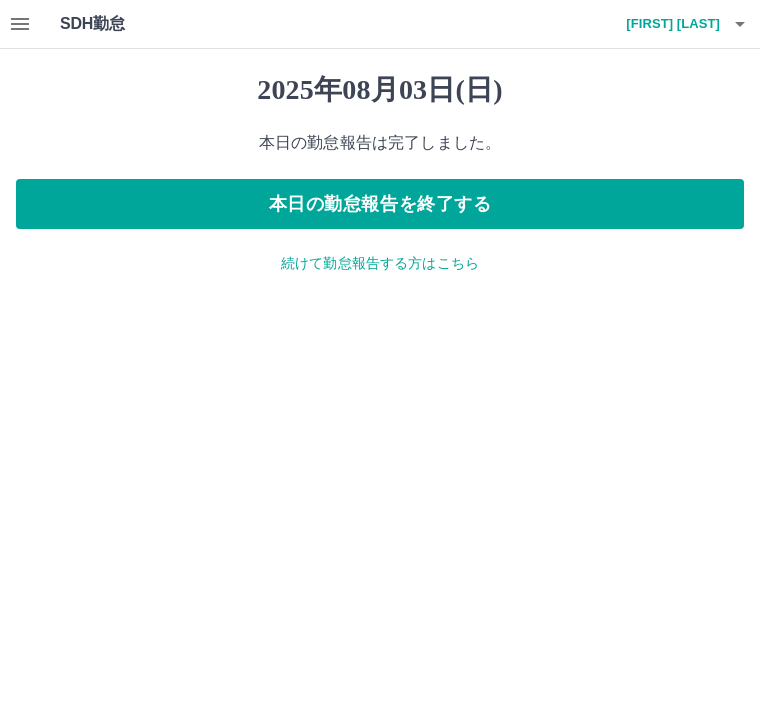 click on "続けて勤怠報告する方はこちら" at bounding box center [380, 263] 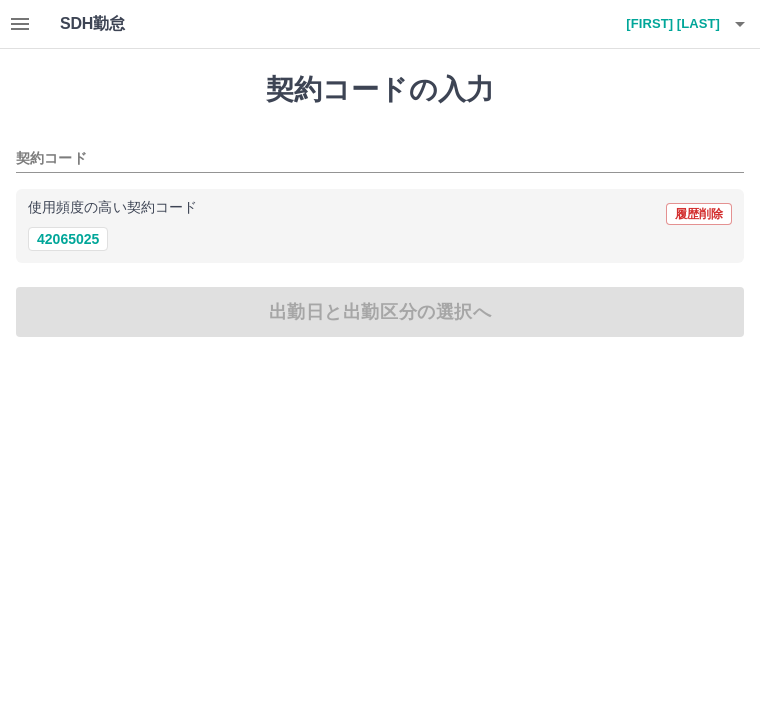 click on "42065025" at bounding box center (68, 239) 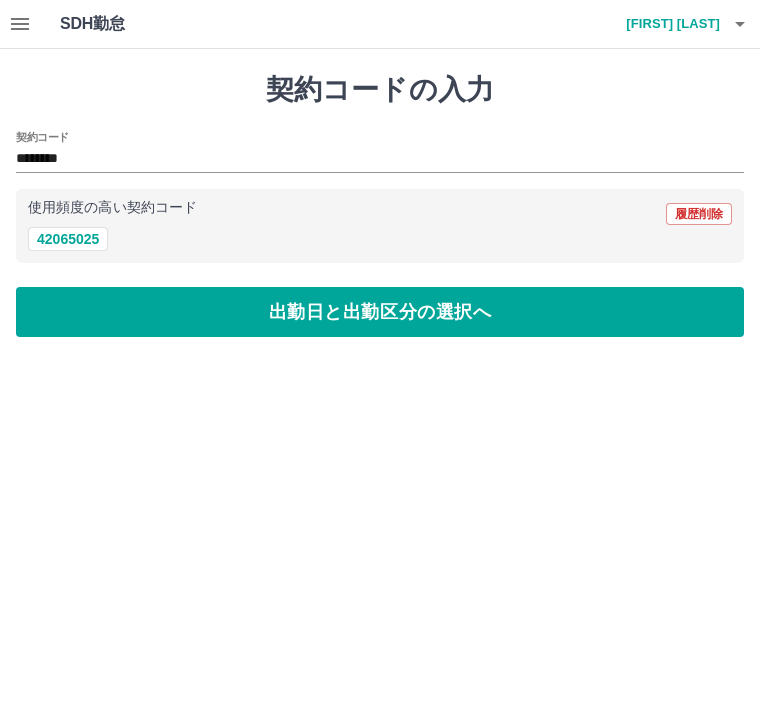 click on "出勤日と出勤区分の選択へ" at bounding box center (380, 312) 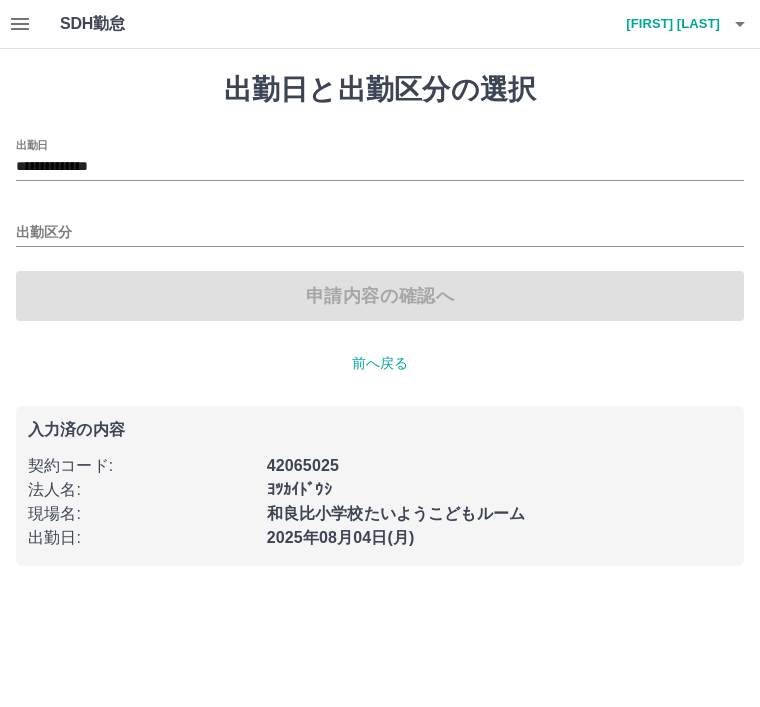 click on "**********" at bounding box center (380, 167) 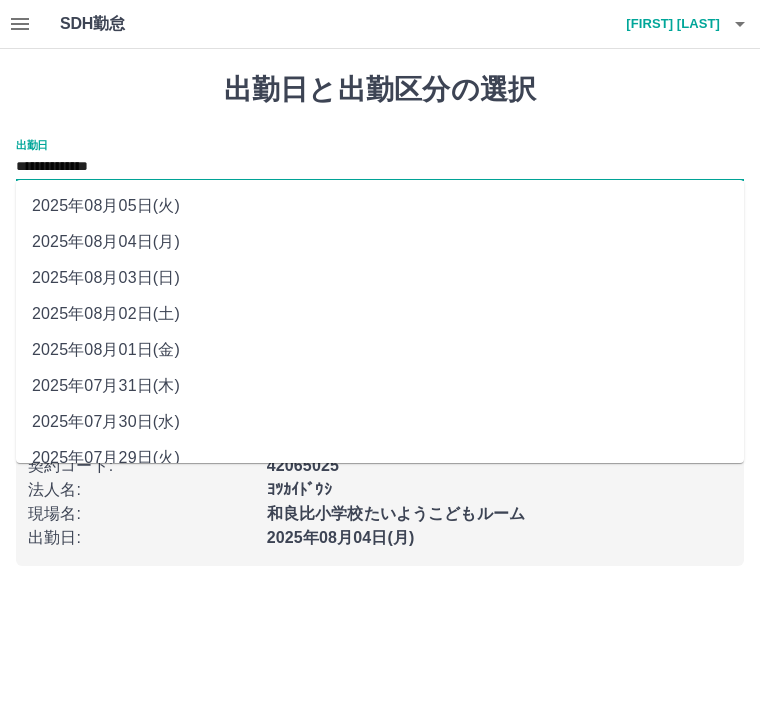 click on "2025年08月02日(土)" at bounding box center [380, 314] 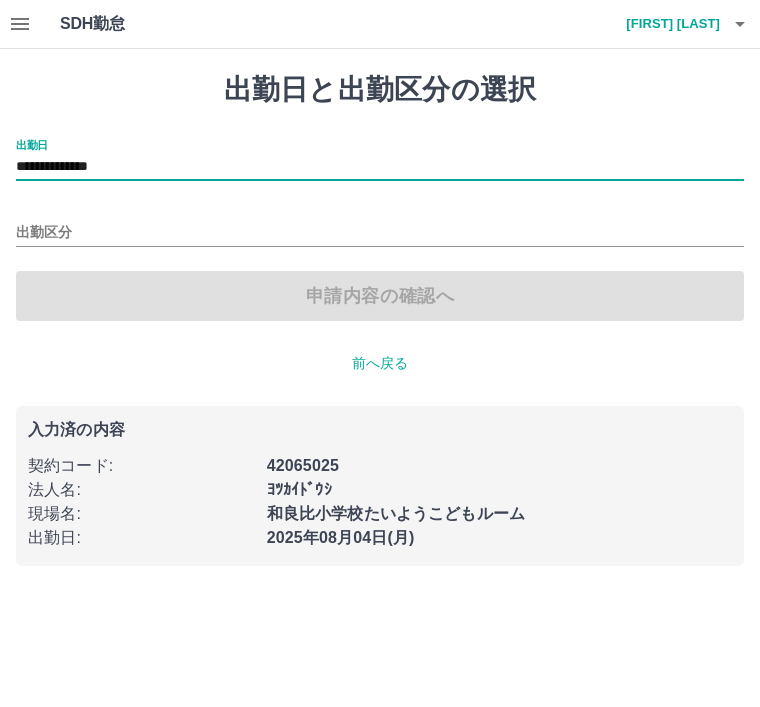 click on "出勤区分" at bounding box center (380, 233) 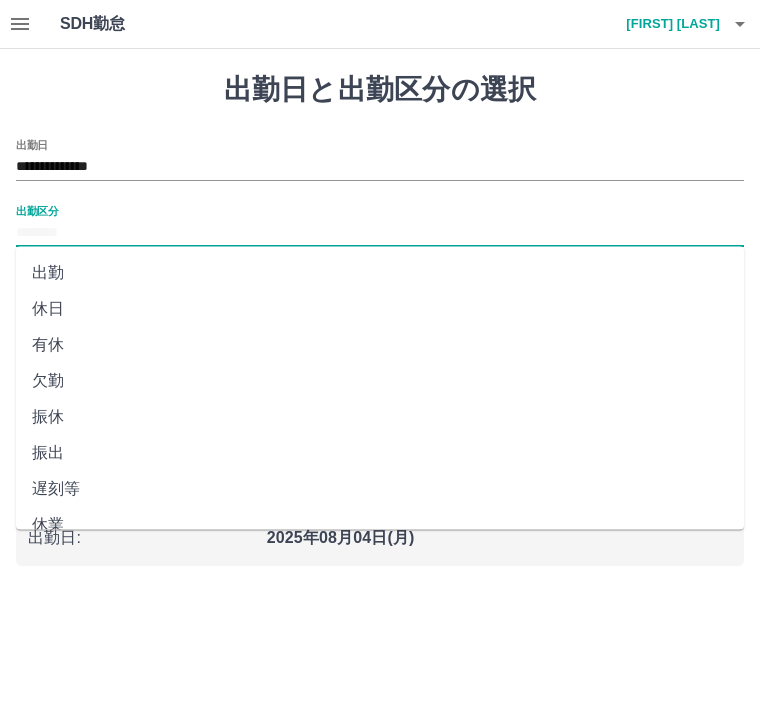 click on "休日" at bounding box center [380, 309] 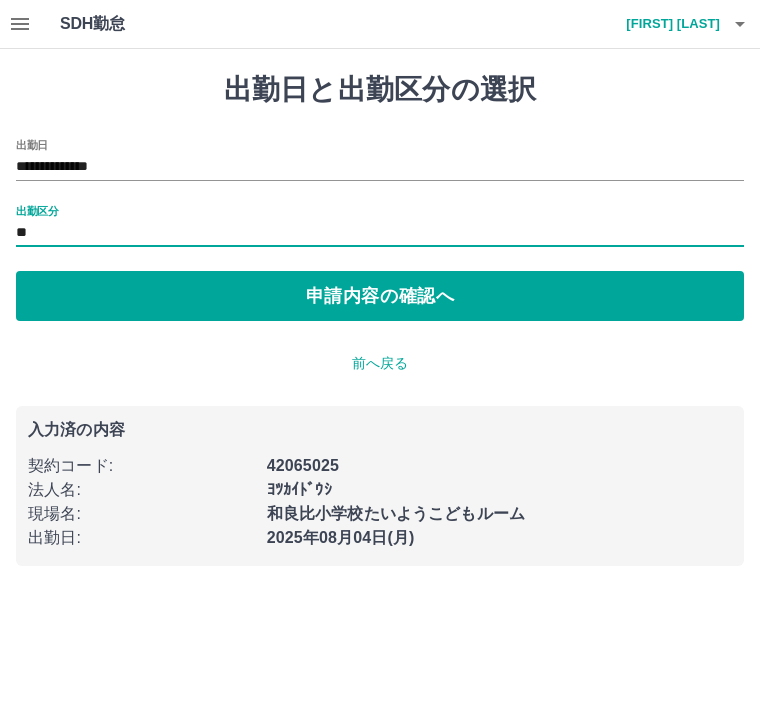 type on "**" 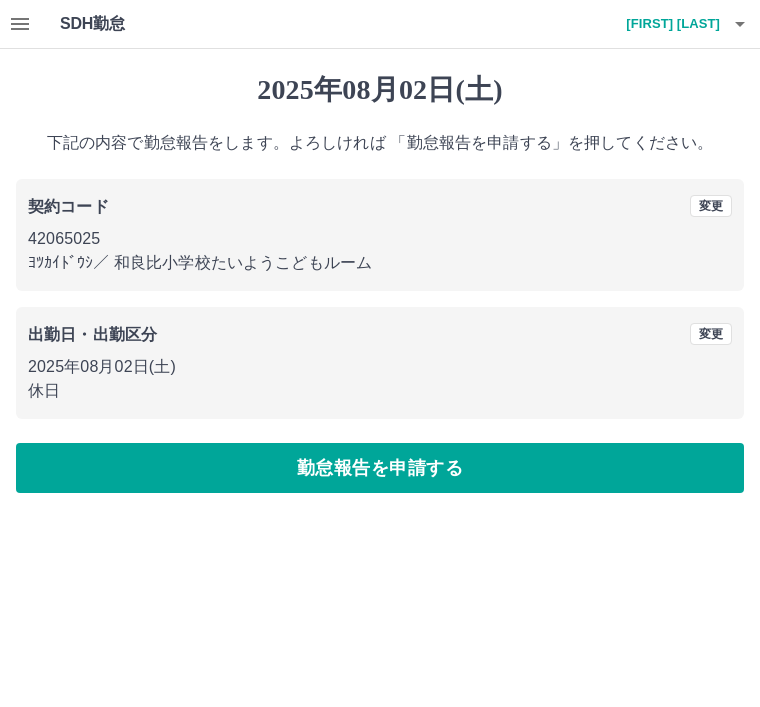 click on "勤怠報告を申請する" at bounding box center (380, 468) 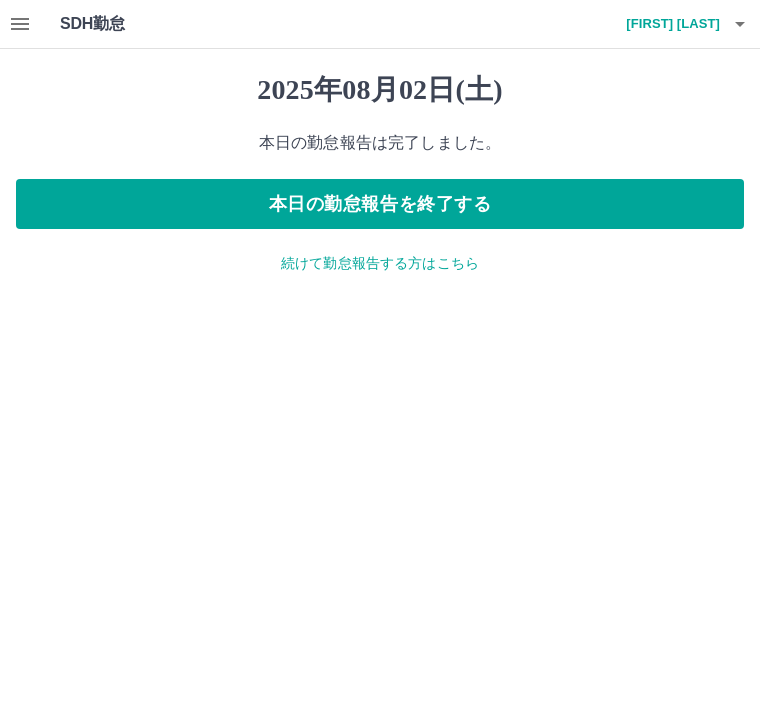 click on "[FIRST] [LAST]" at bounding box center [660, 24] 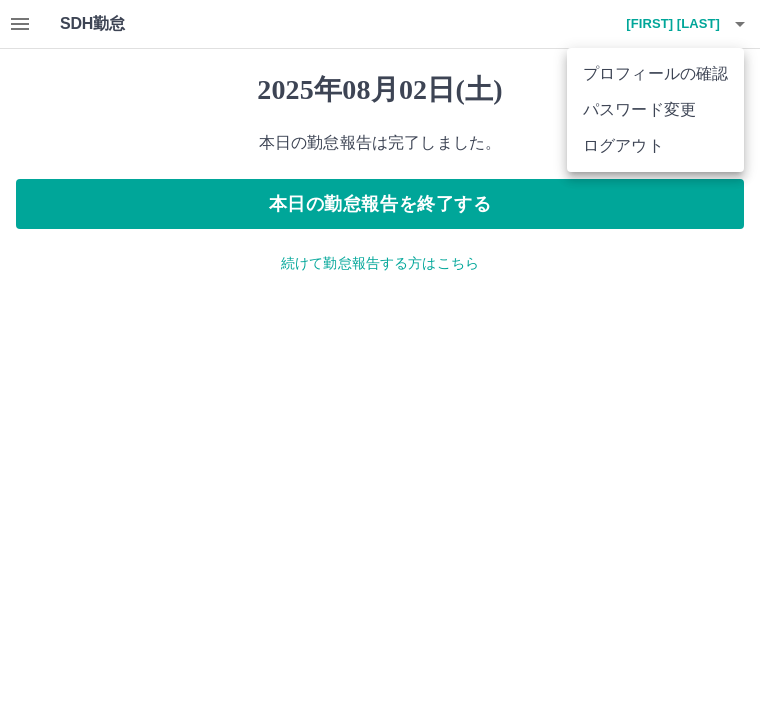 click on "ログアウト" at bounding box center [655, 146] 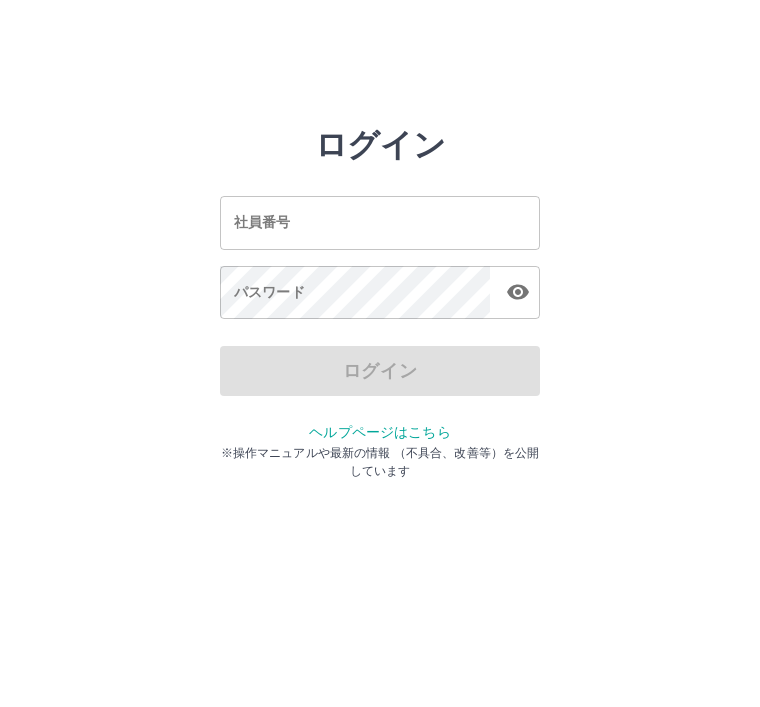 scroll, scrollTop: 0, scrollLeft: 0, axis: both 